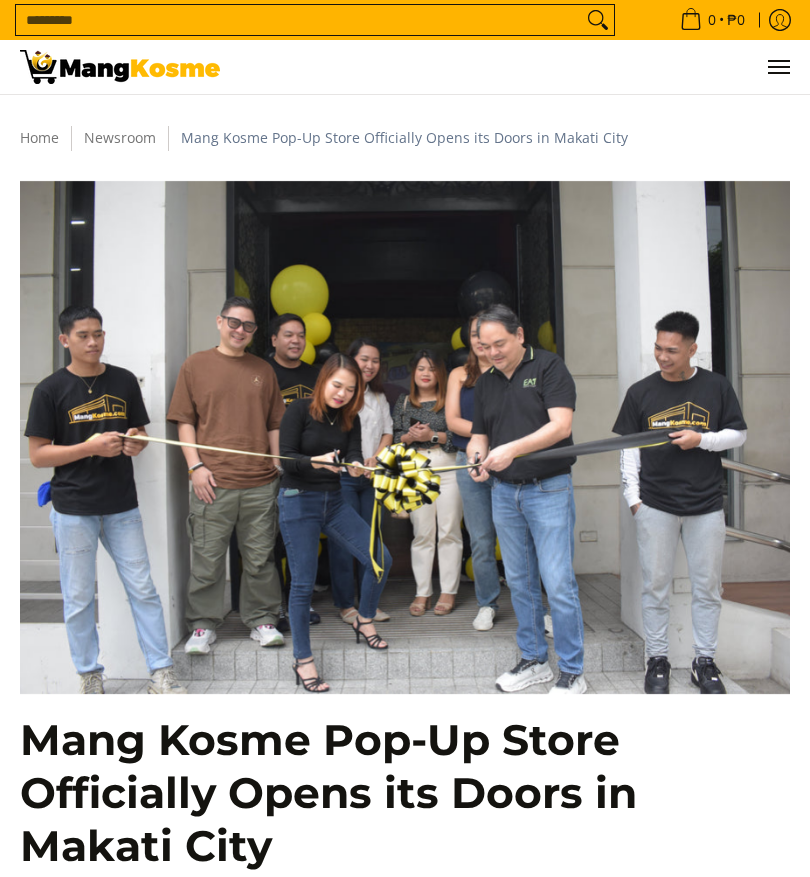 scroll, scrollTop: 0, scrollLeft: 0, axis: both 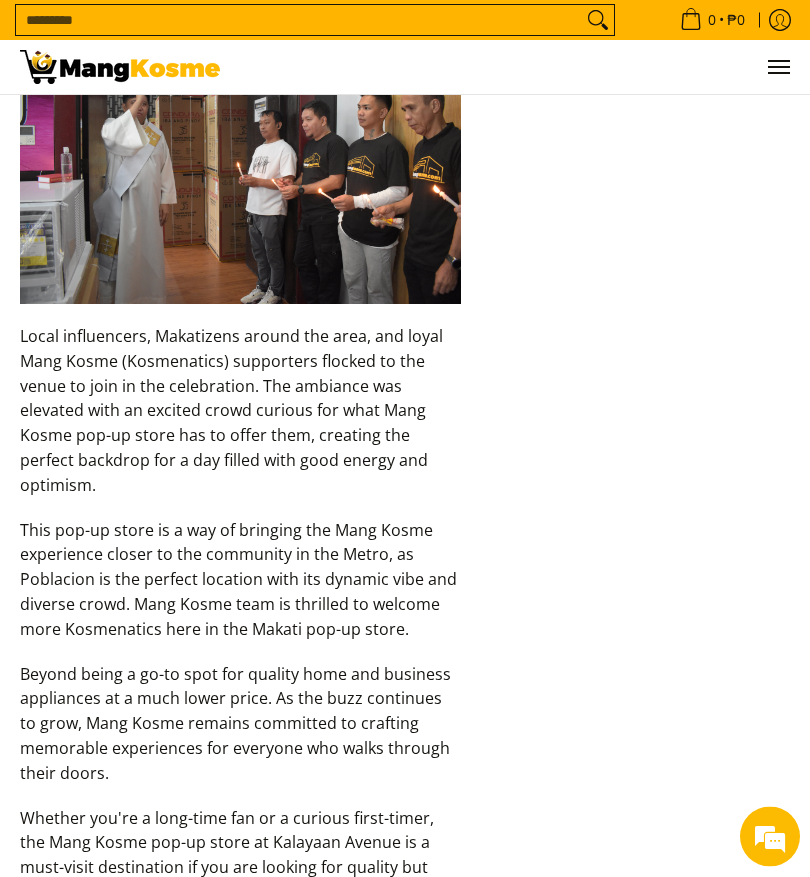 click on "Search..." at bounding box center (299, 20) 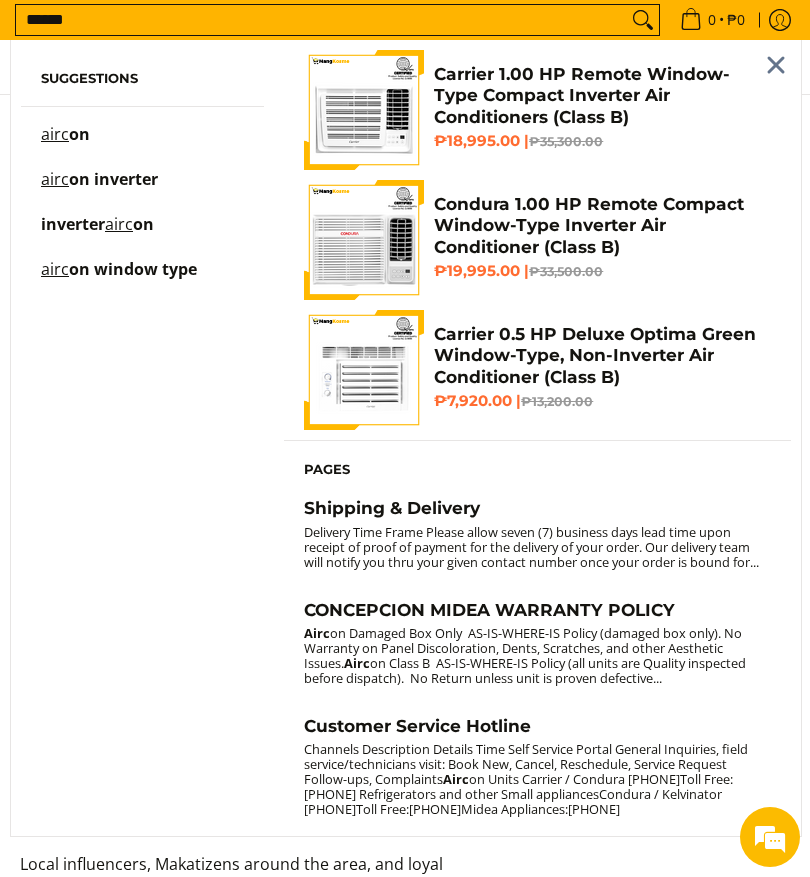 scroll, scrollTop: 1743, scrollLeft: 0, axis: vertical 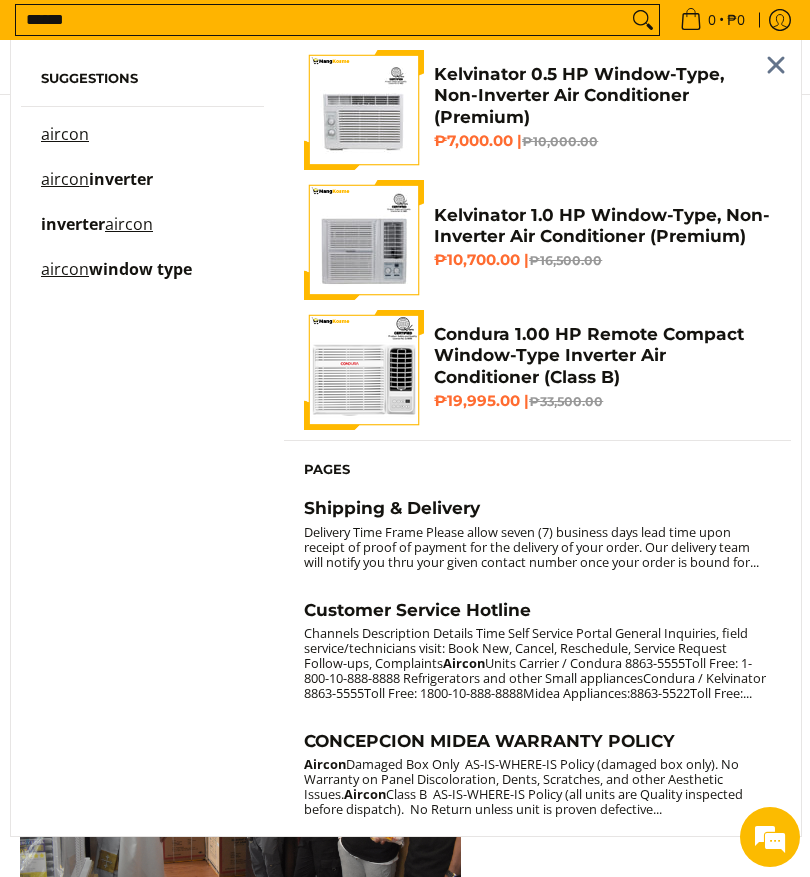 type on "******" 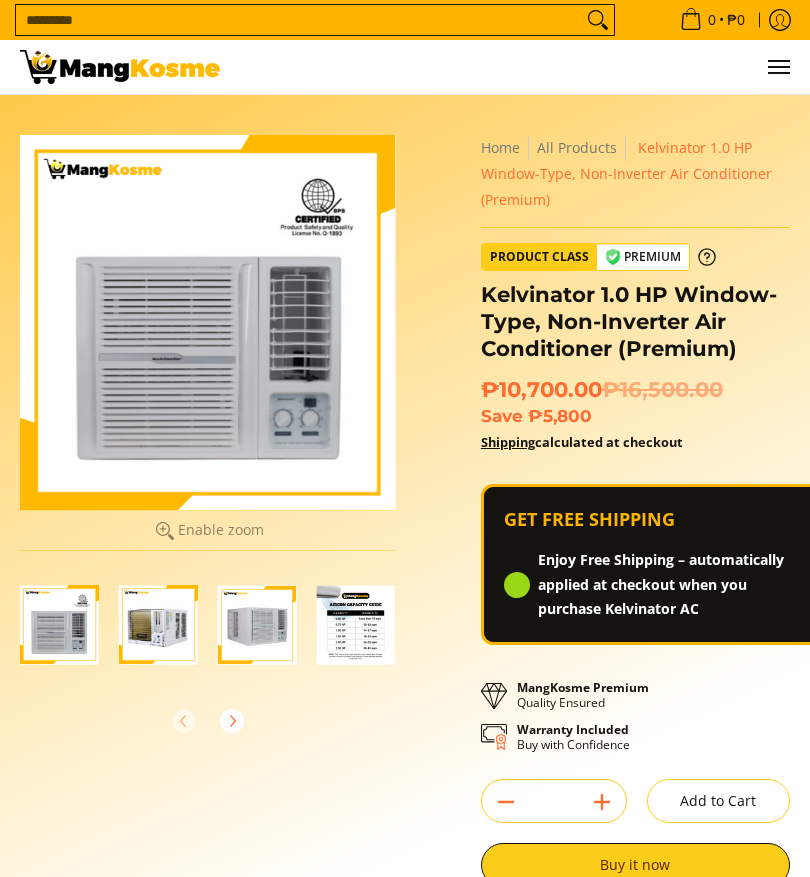 scroll, scrollTop: 0, scrollLeft: 0, axis: both 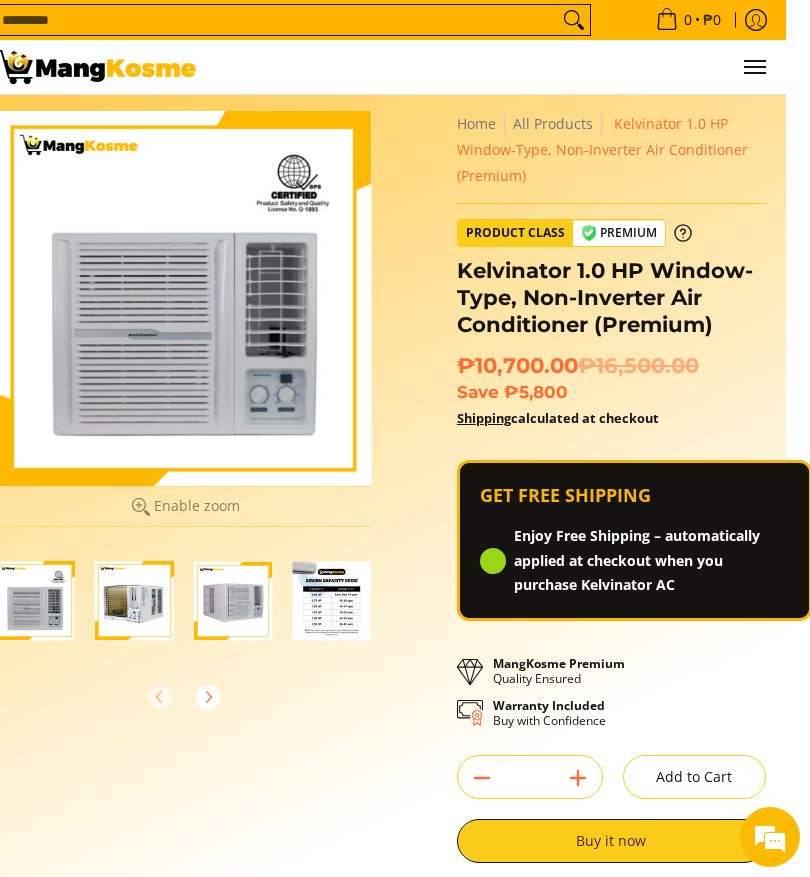click on "Search..." at bounding box center (275, 20) 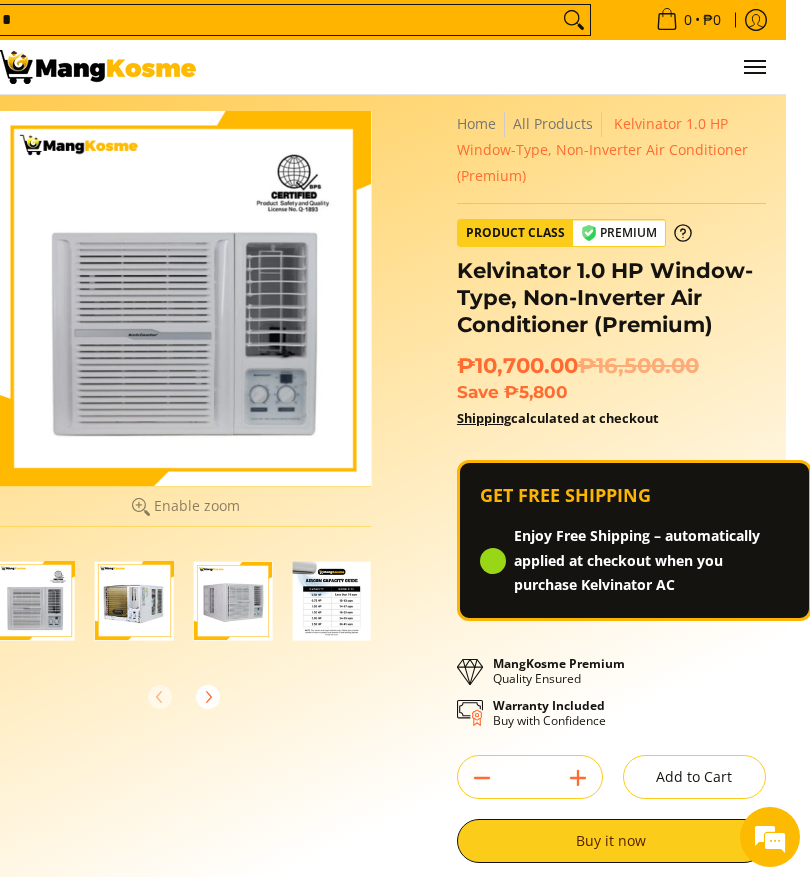 scroll, scrollTop: 0, scrollLeft: 24, axis: horizontal 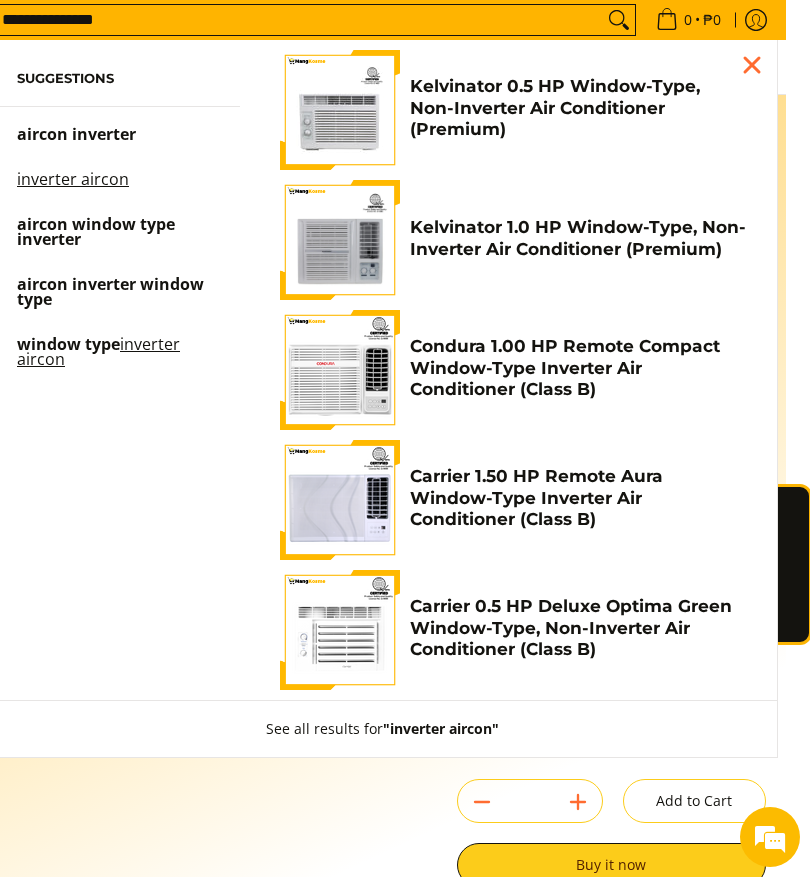 type on "**********" 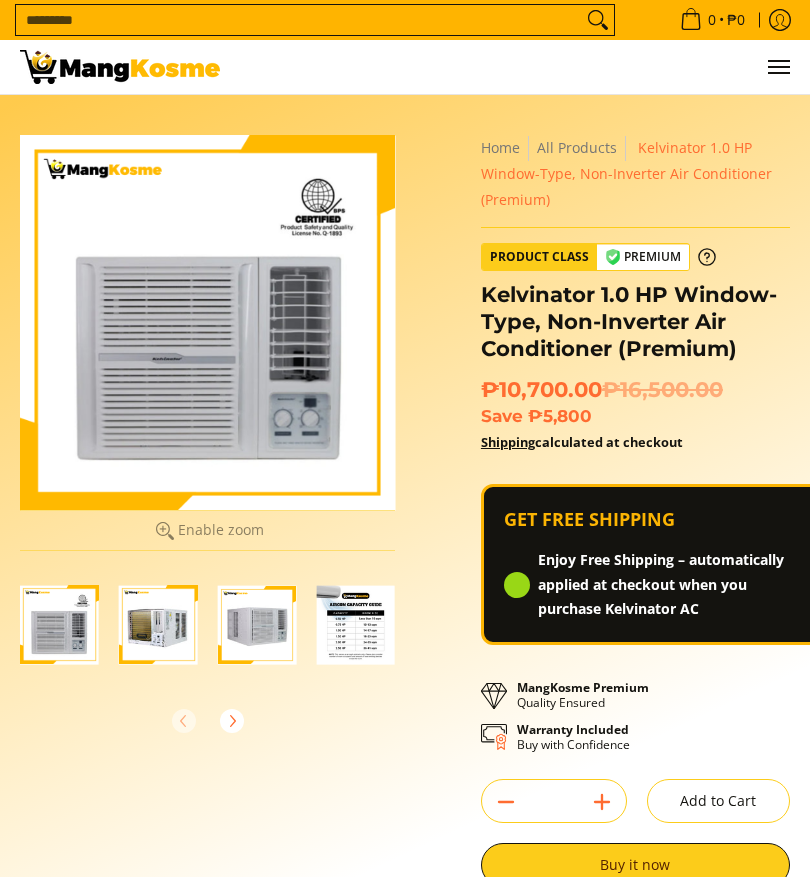 scroll, scrollTop: 0, scrollLeft: 0, axis: both 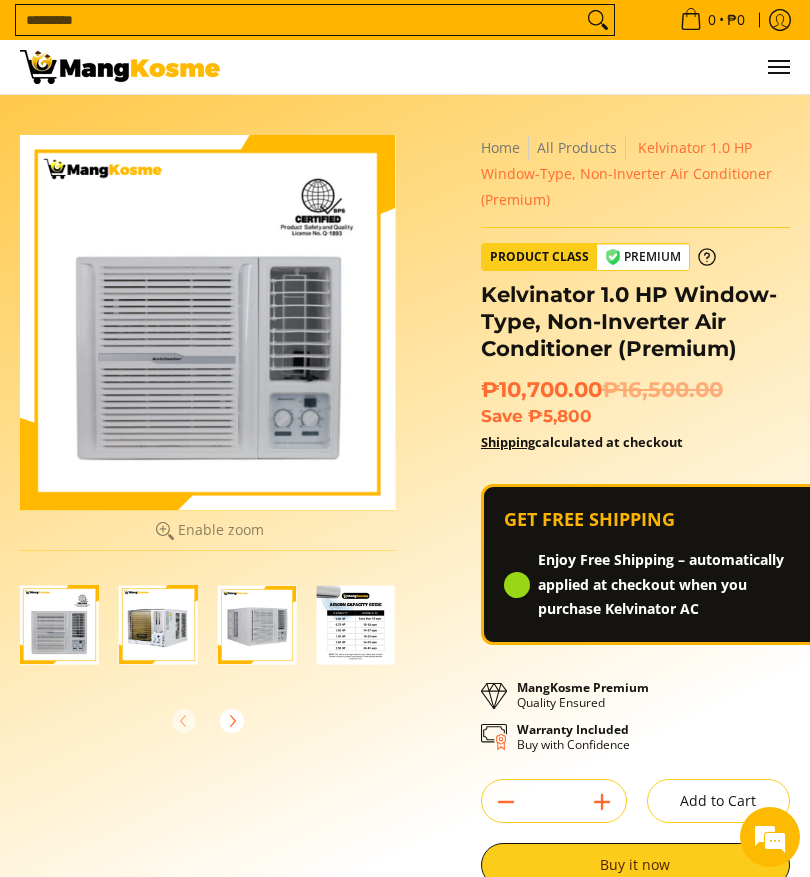 click 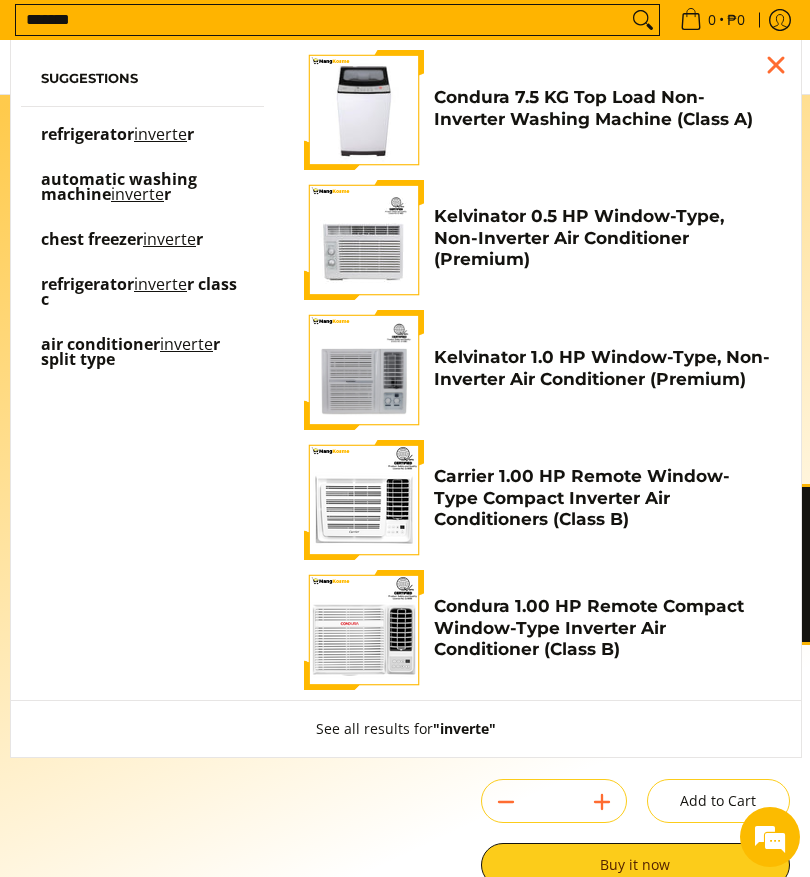 scroll, scrollTop: 0, scrollLeft: 0, axis: both 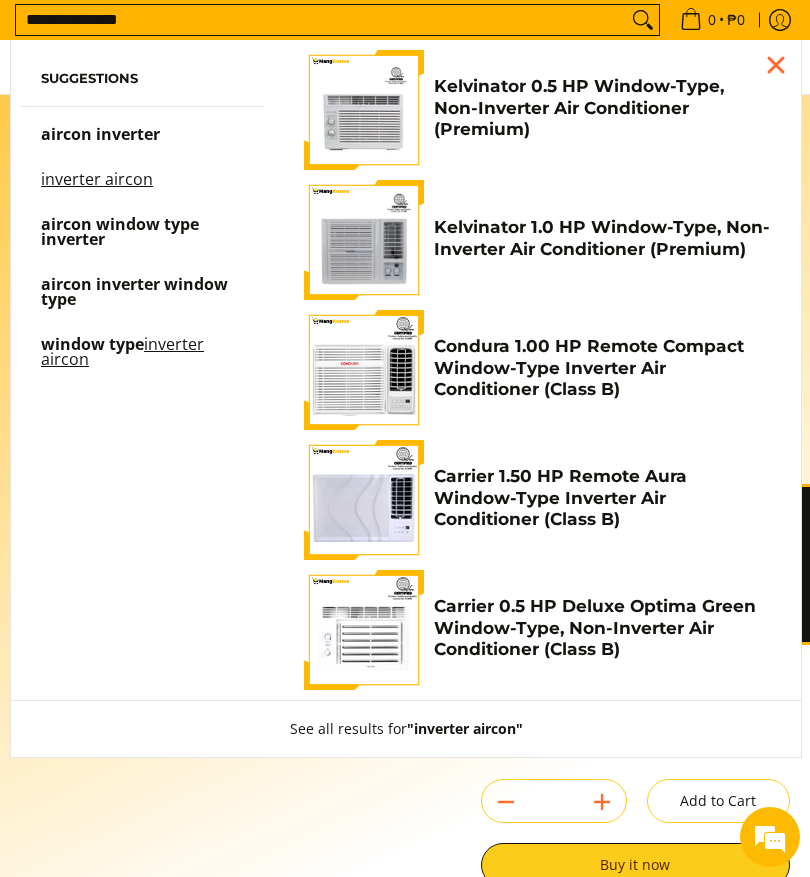 type on "**********" 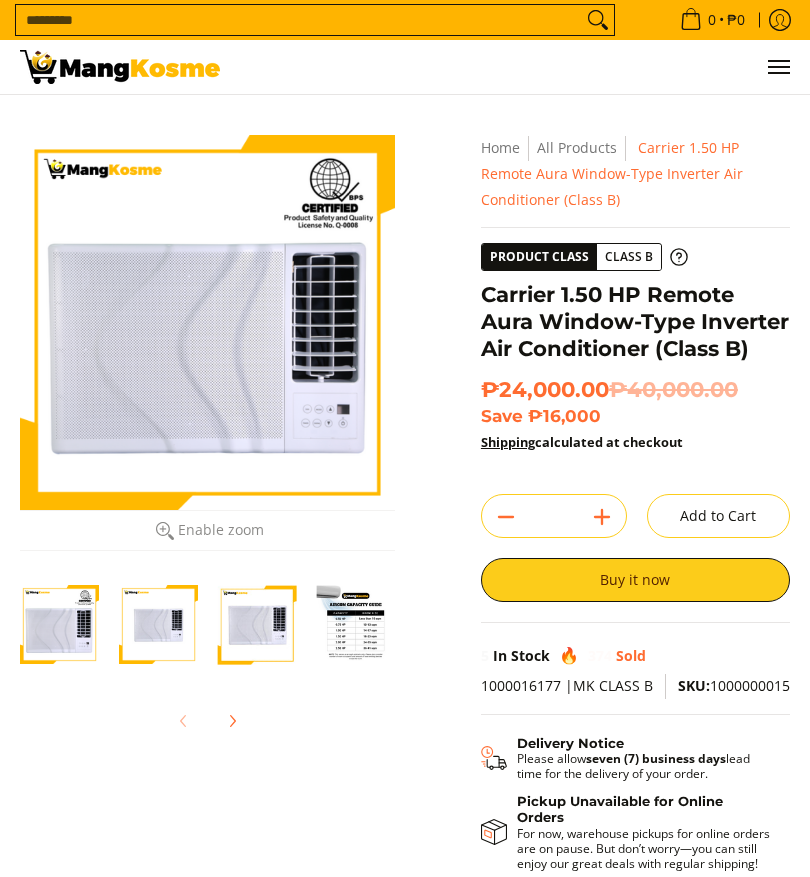 scroll, scrollTop: 0, scrollLeft: 0, axis: both 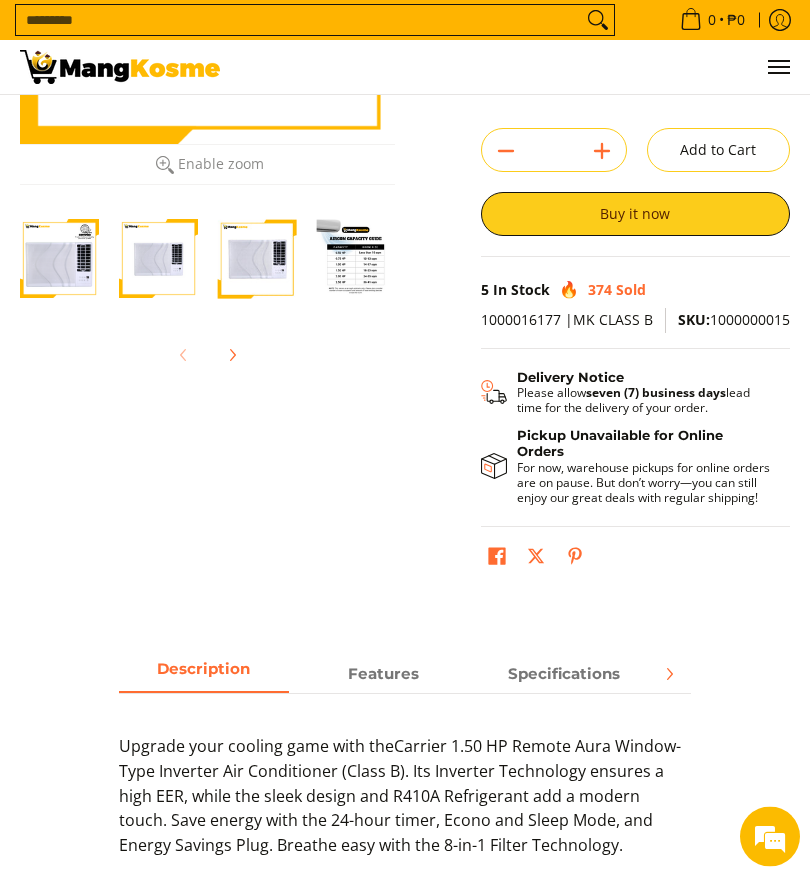 click at bounding box center (355, 259) 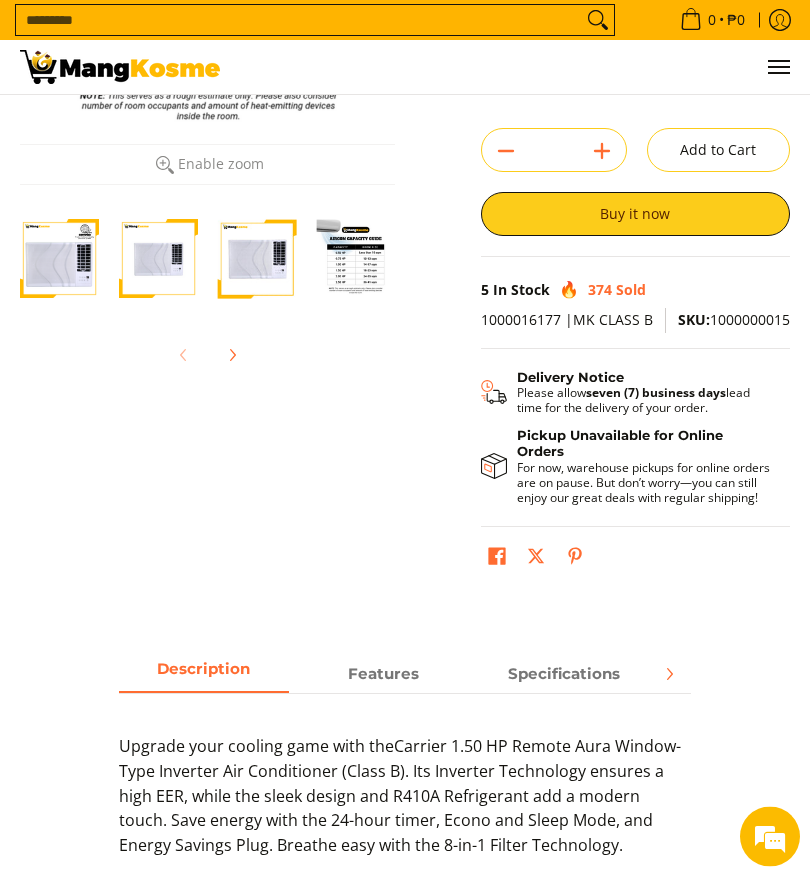 scroll, scrollTop: 366, scrollLeft: 0, axis: vertical 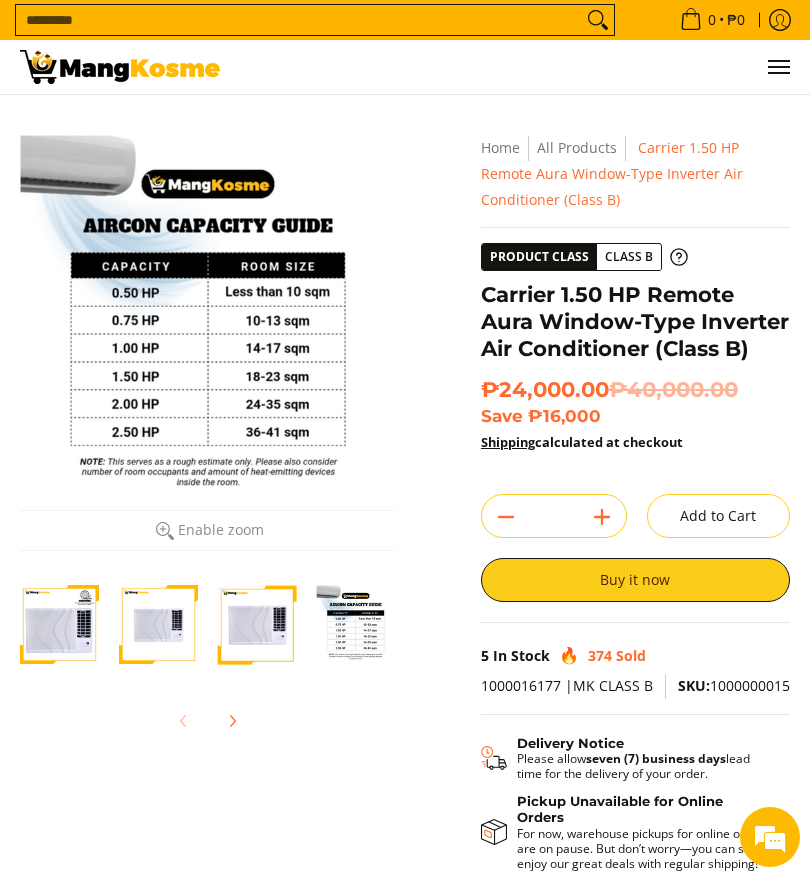 click on "Search..." at bounding box center [299, 20] 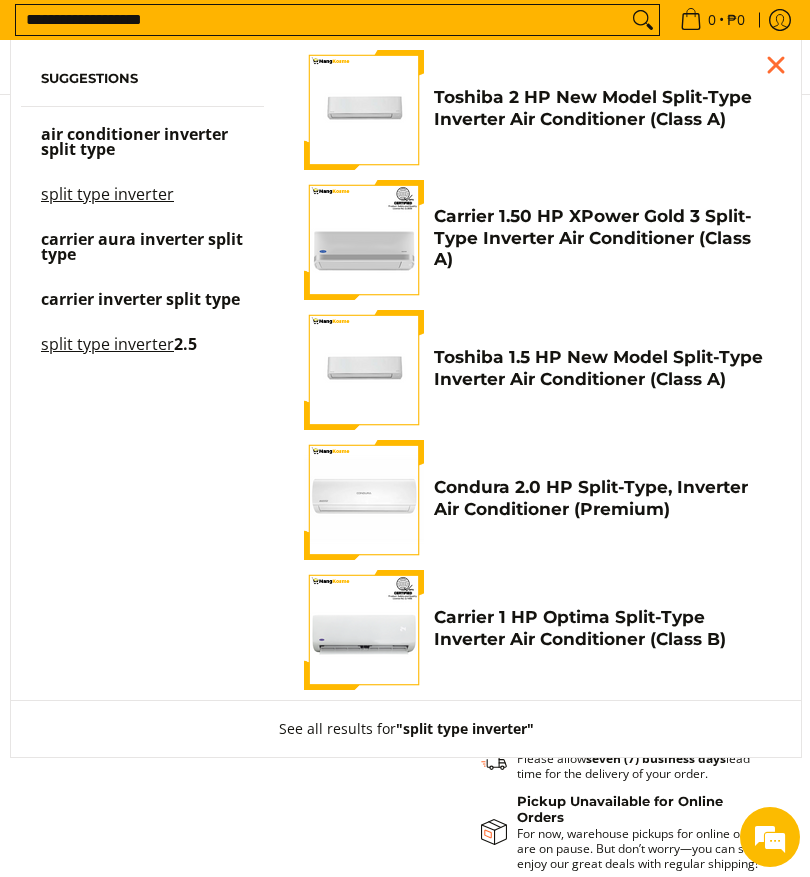 type on "**********" 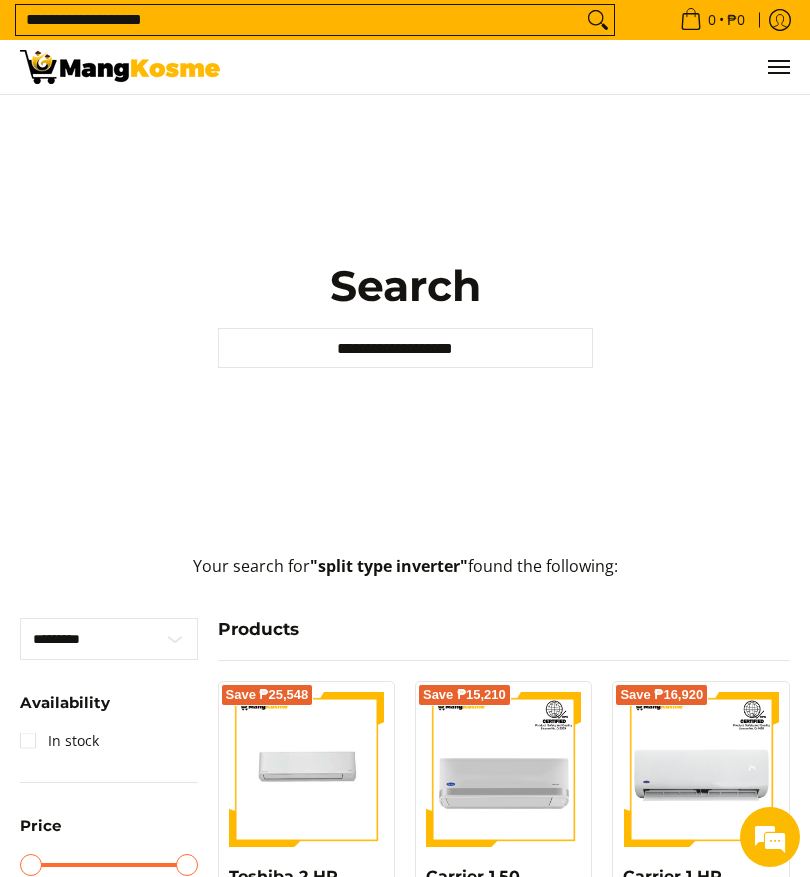 scroll, scrollTop: 0, scrollLeft: 0, axis: both 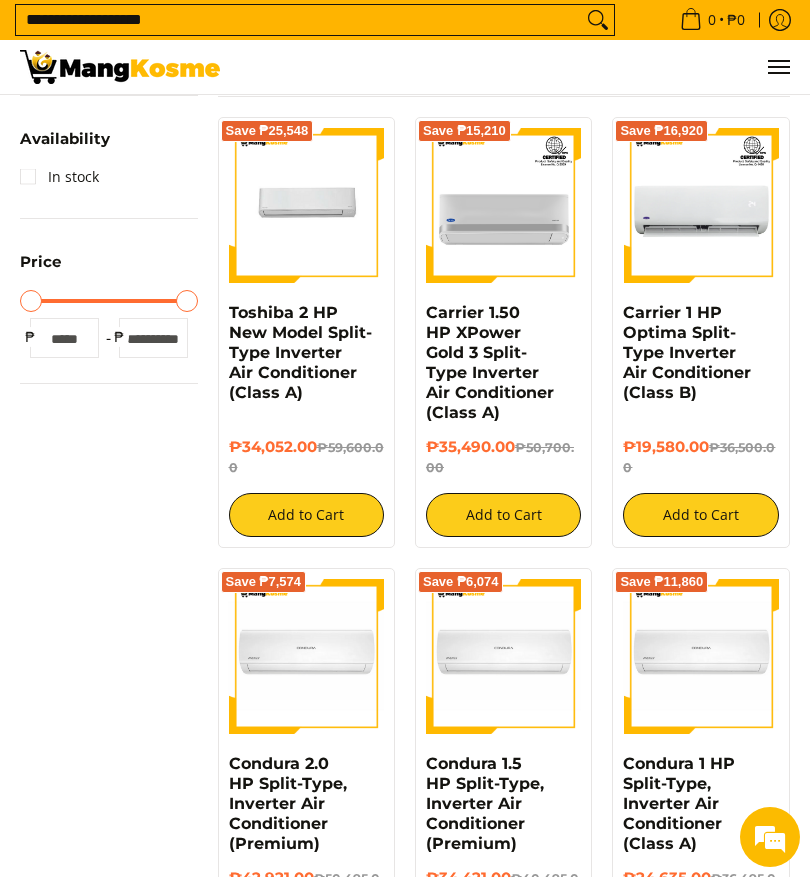 click on "**********" at bounding box center (299, 20) 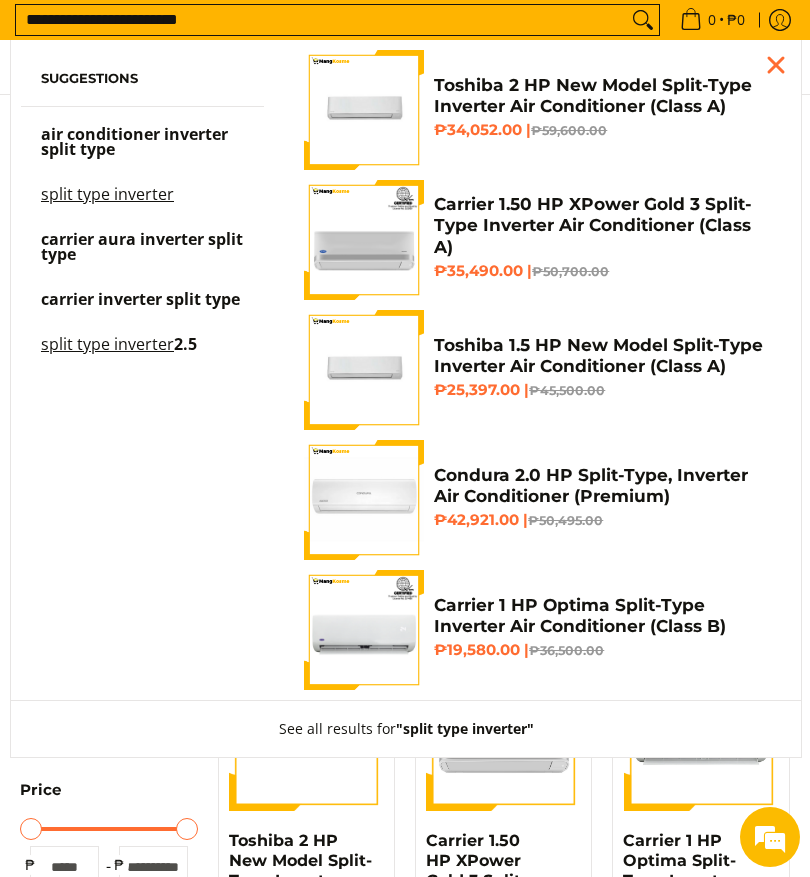 scroll, scrollTop: 0, scrollLeft: 0, axis: both 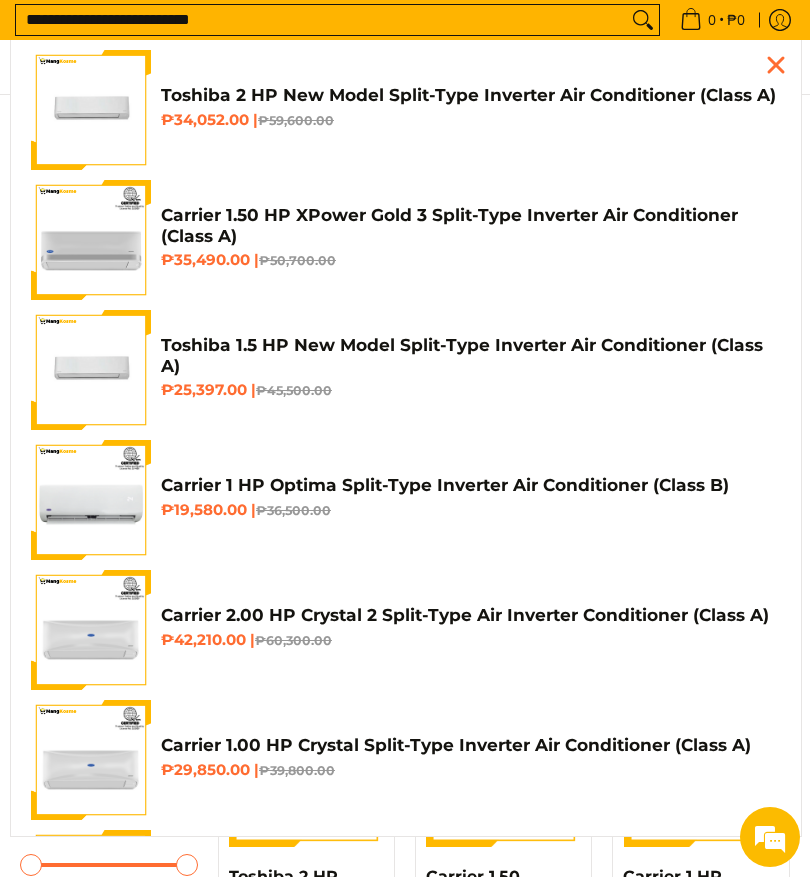 type on "**********" 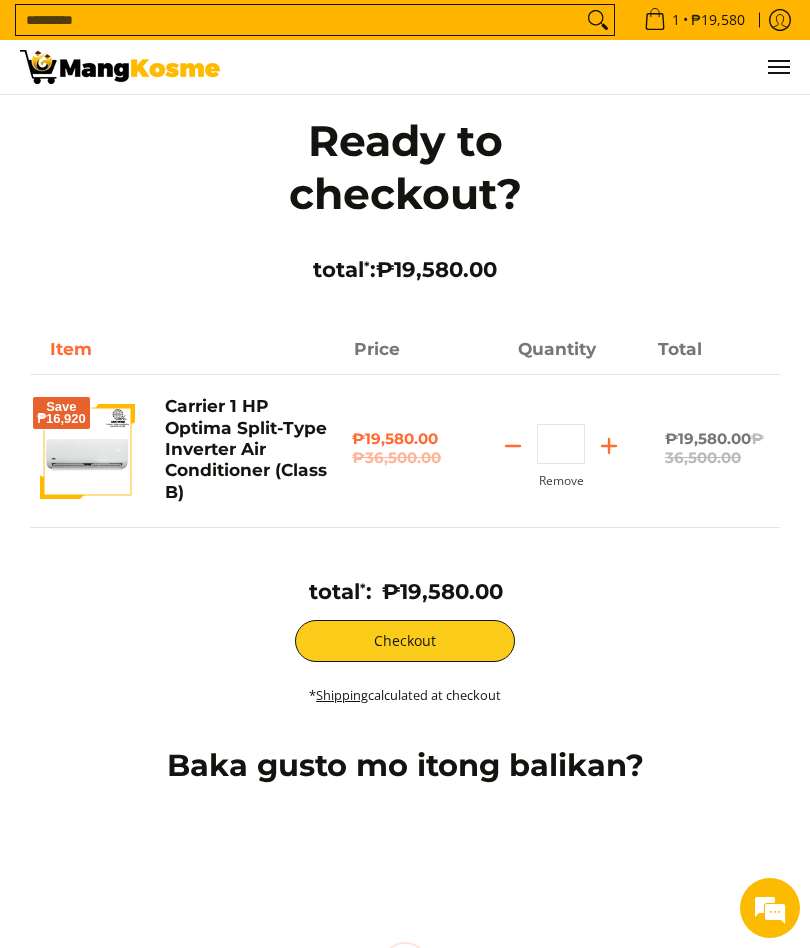 scroll, scrollTop: 0, scrollLeft: 0, axis: both 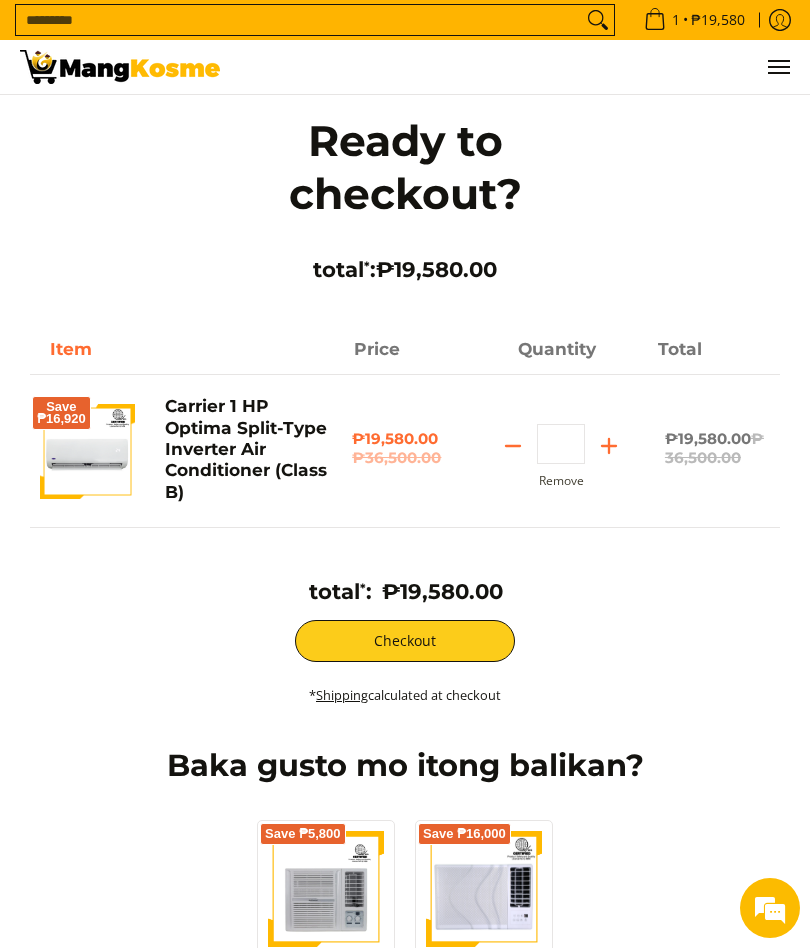 click on "Search..." at bounding box center (299, 20) 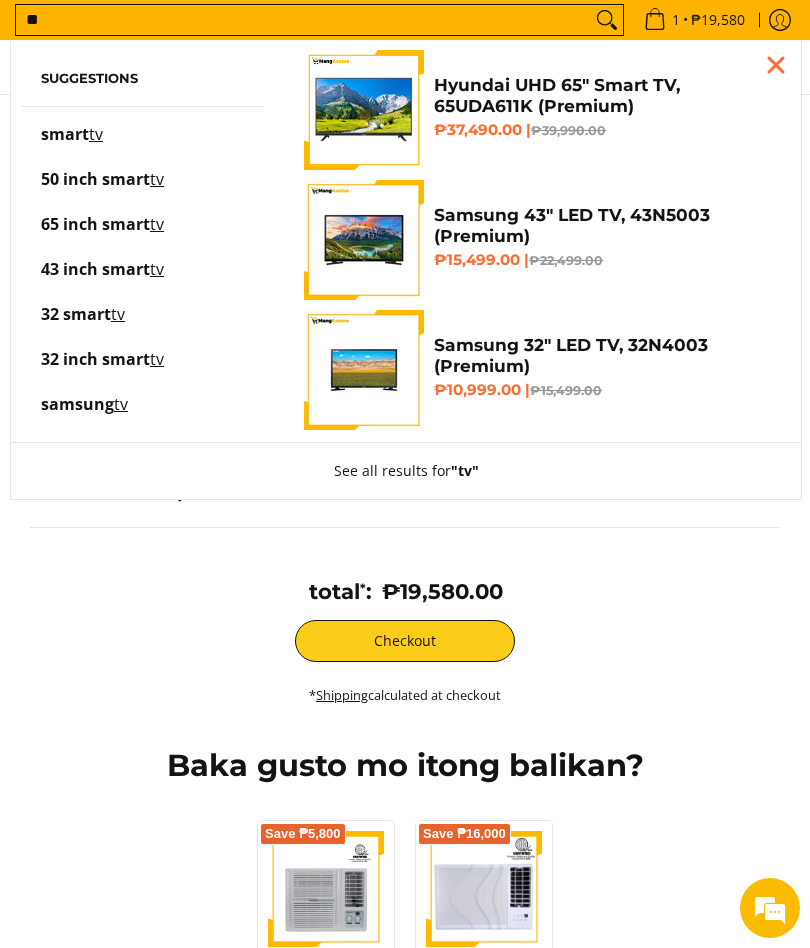 type on "**" 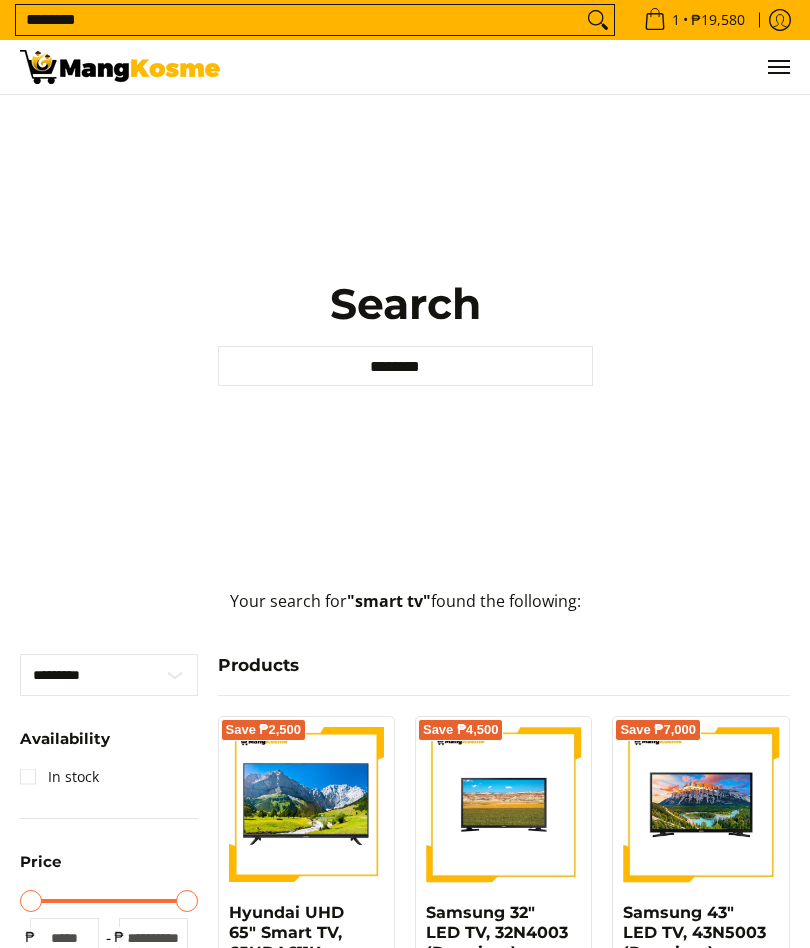 scroll, scrollTop: 0, scrollLeft: 0, axis: both 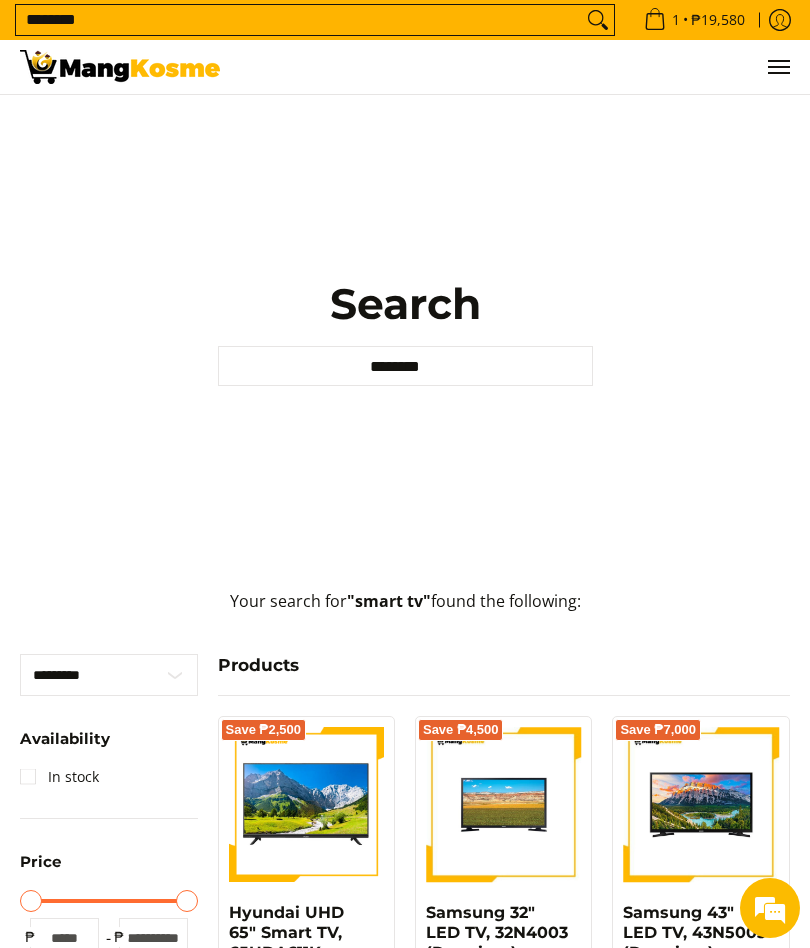 click on "********" at bounding box center [299, 20] 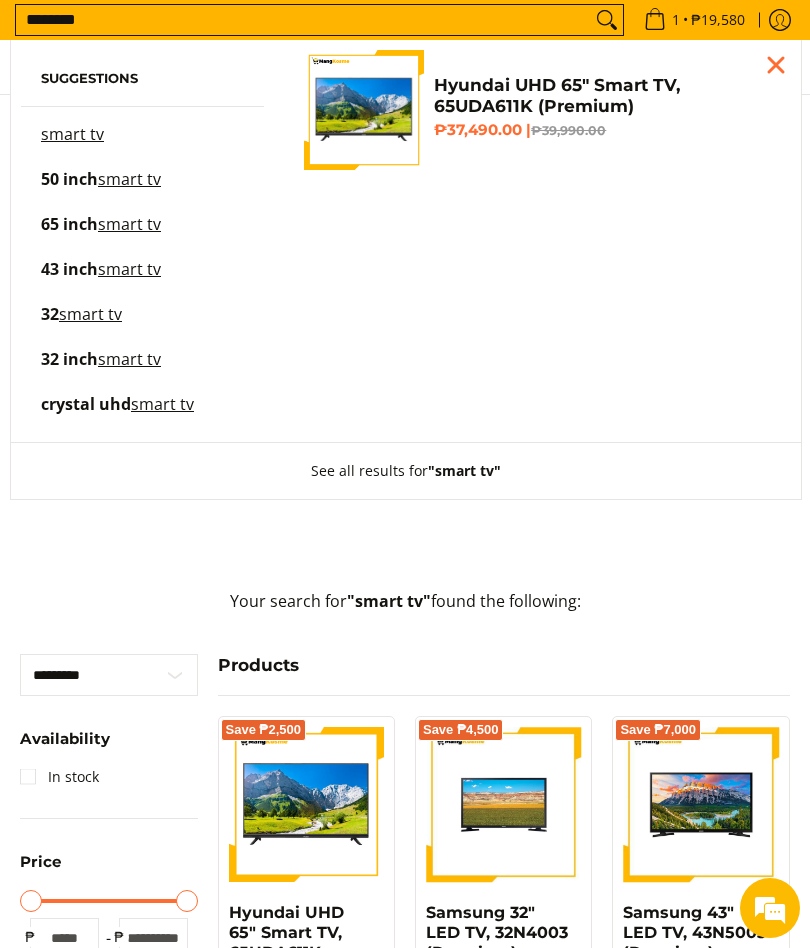 scroll, scrollTop: 0, scrollLeft: 0, axis: both 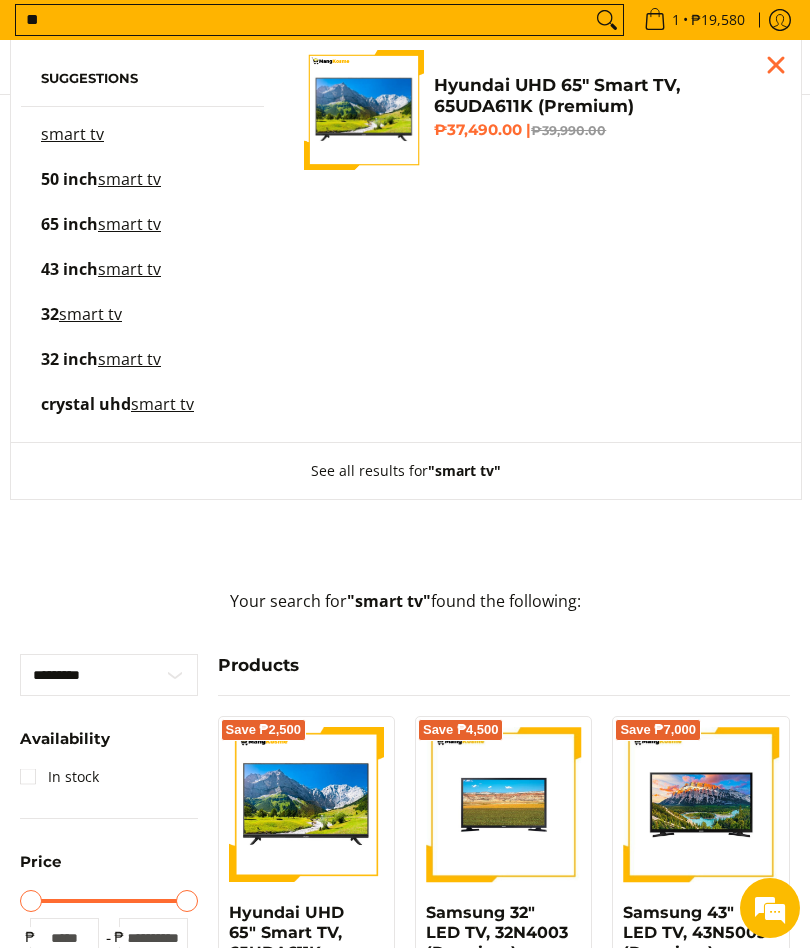 type on "*" 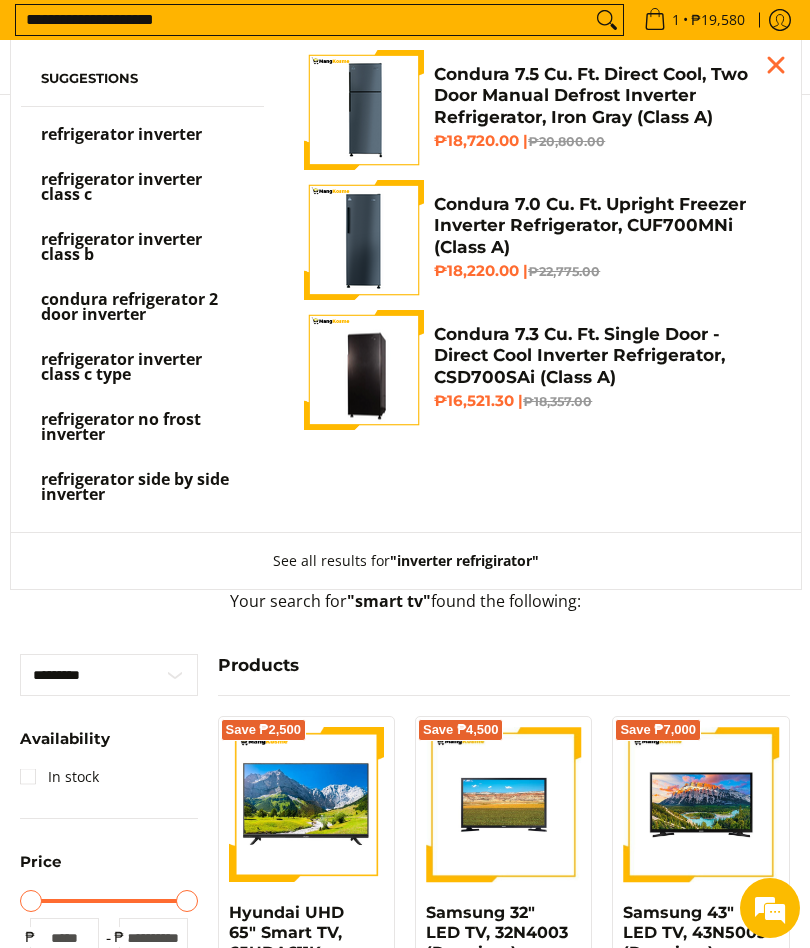 type on "**********" 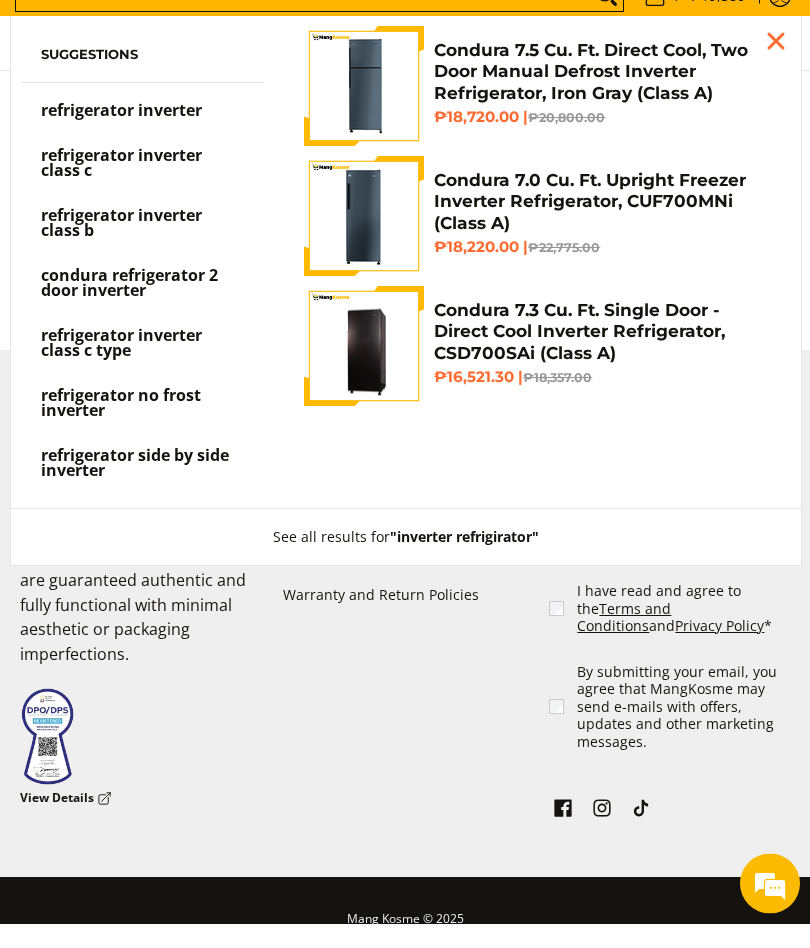 scroll, scrollTop: 1955, scrollLeft: 0, axis: vertical 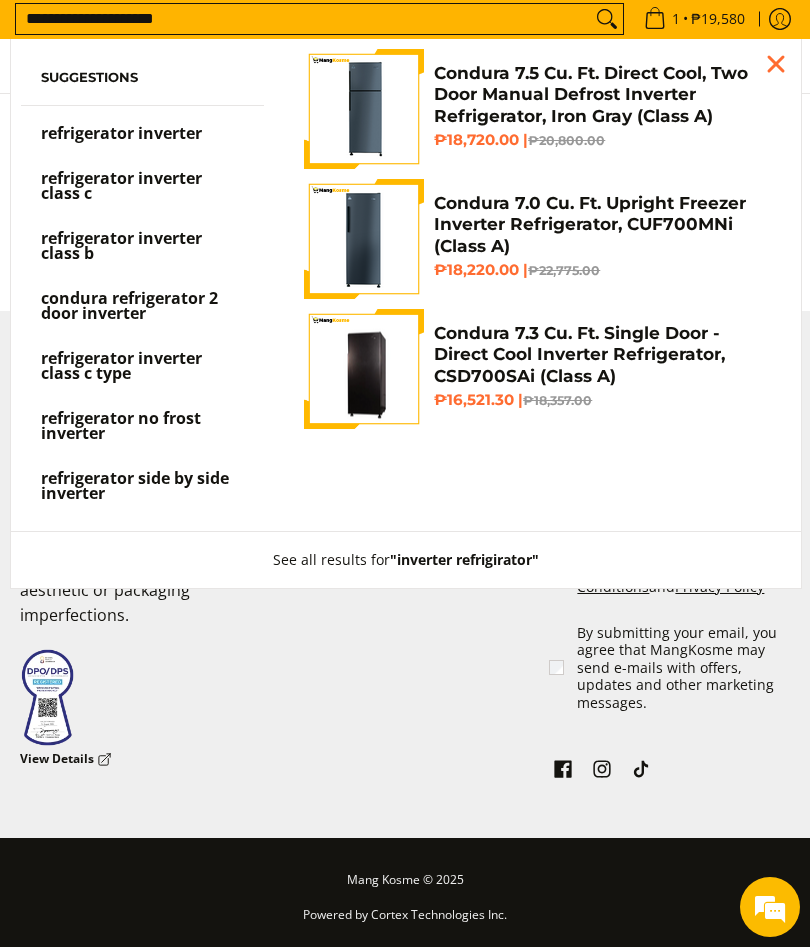 click on "refrigerator side by side inverter" at bounding box center (135, 486) 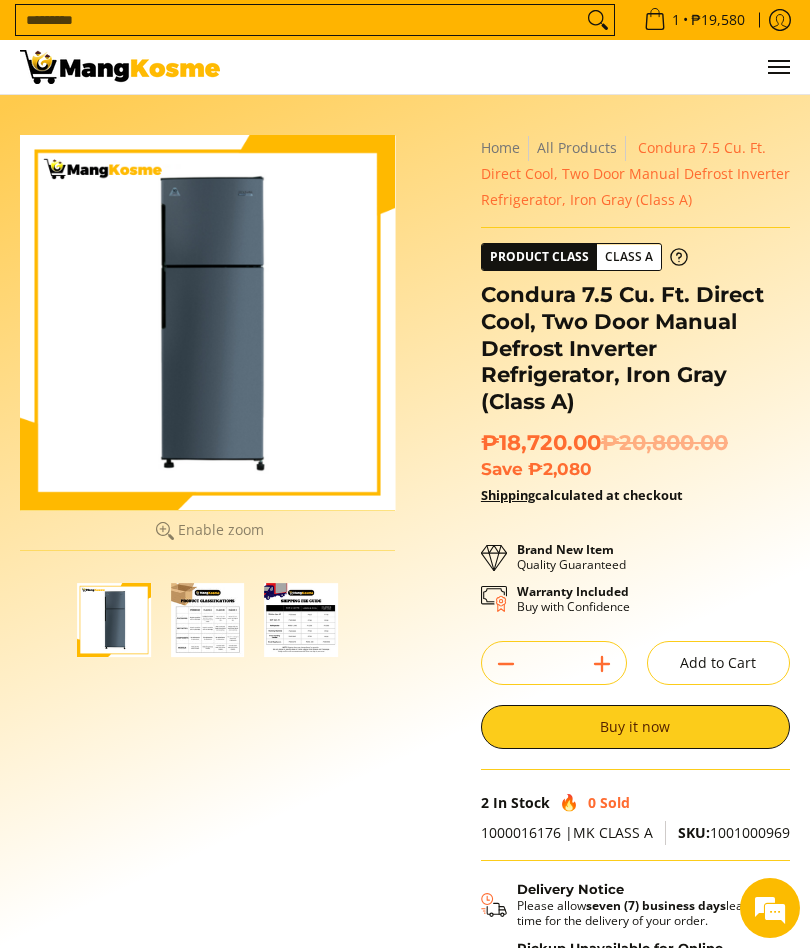 scroll, scrollTop: 0, scrollLeft: 0, axis: both 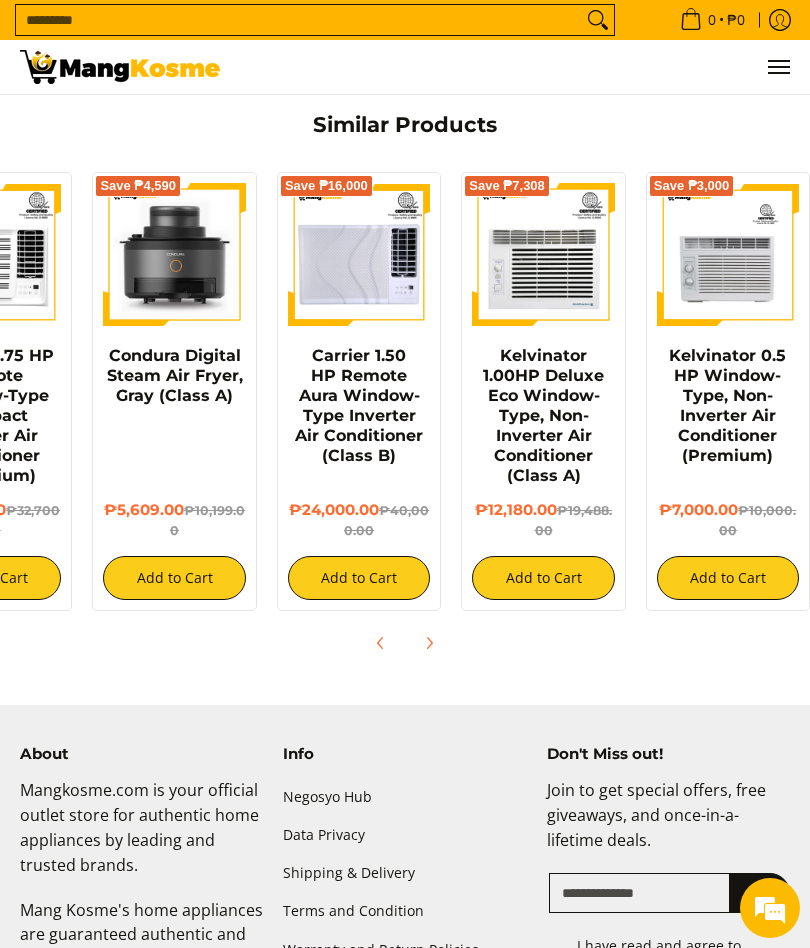 click at bounding box center (174, 254) 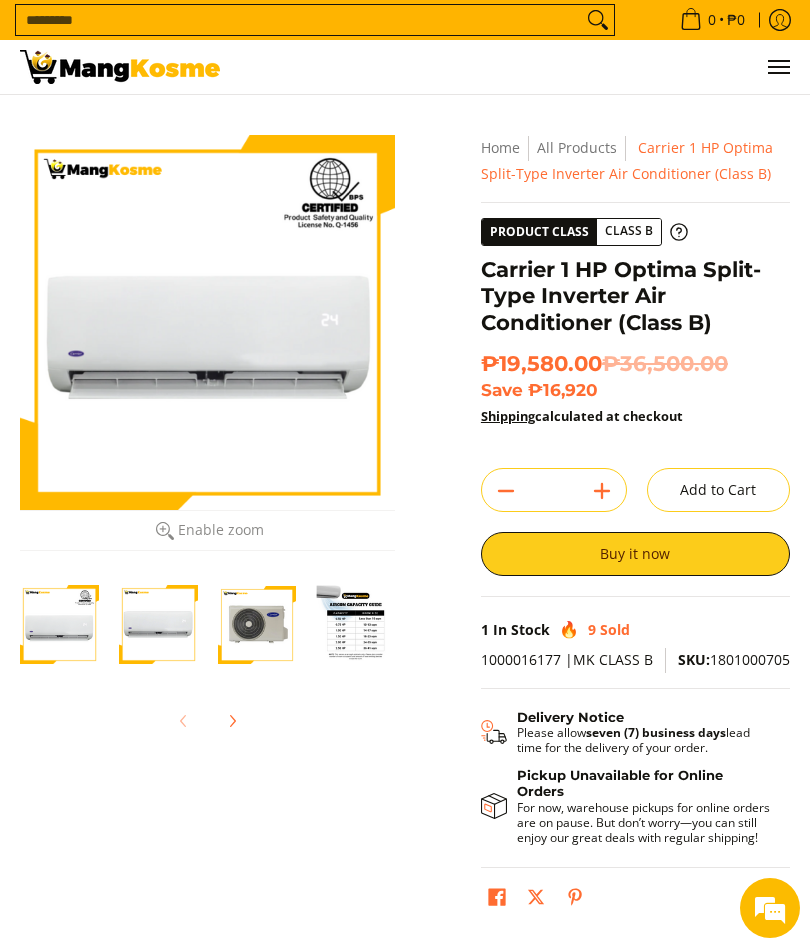 scroll, scrollTop: 1576, scrollLeft: 0, axis: vertical 